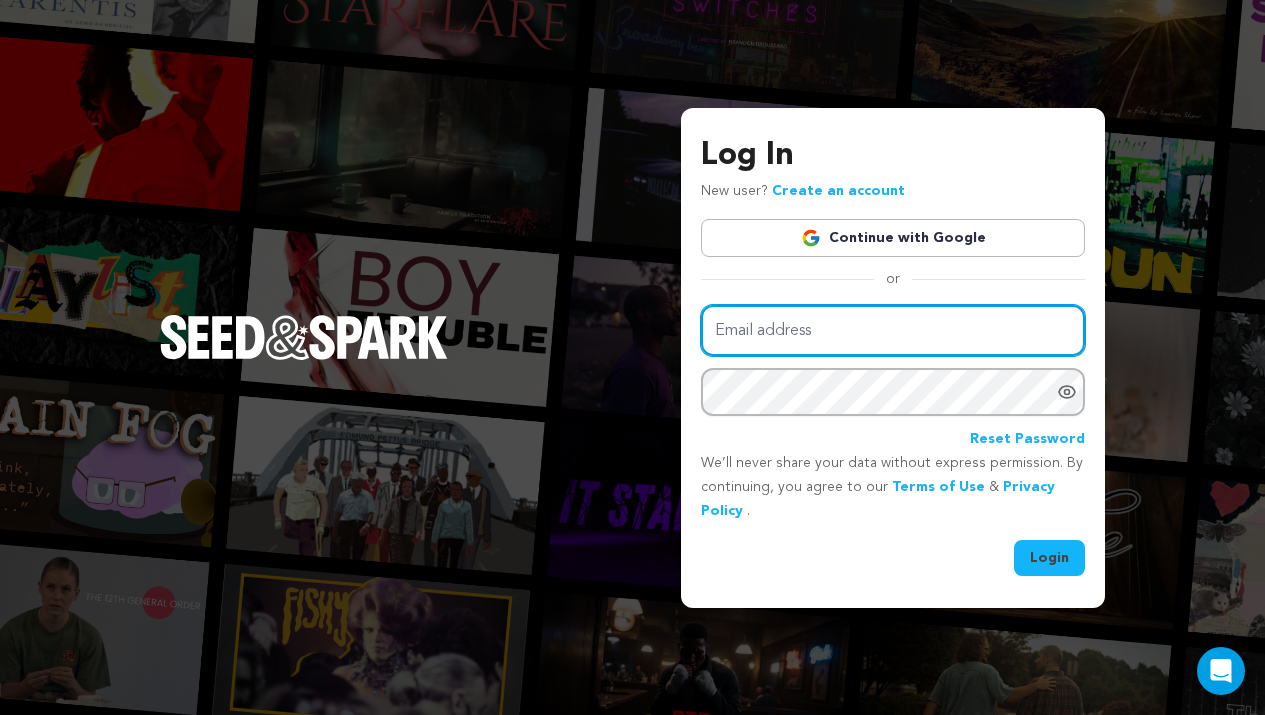 scroll, scrollTop: 0, scrollLeft: 0, axis: both 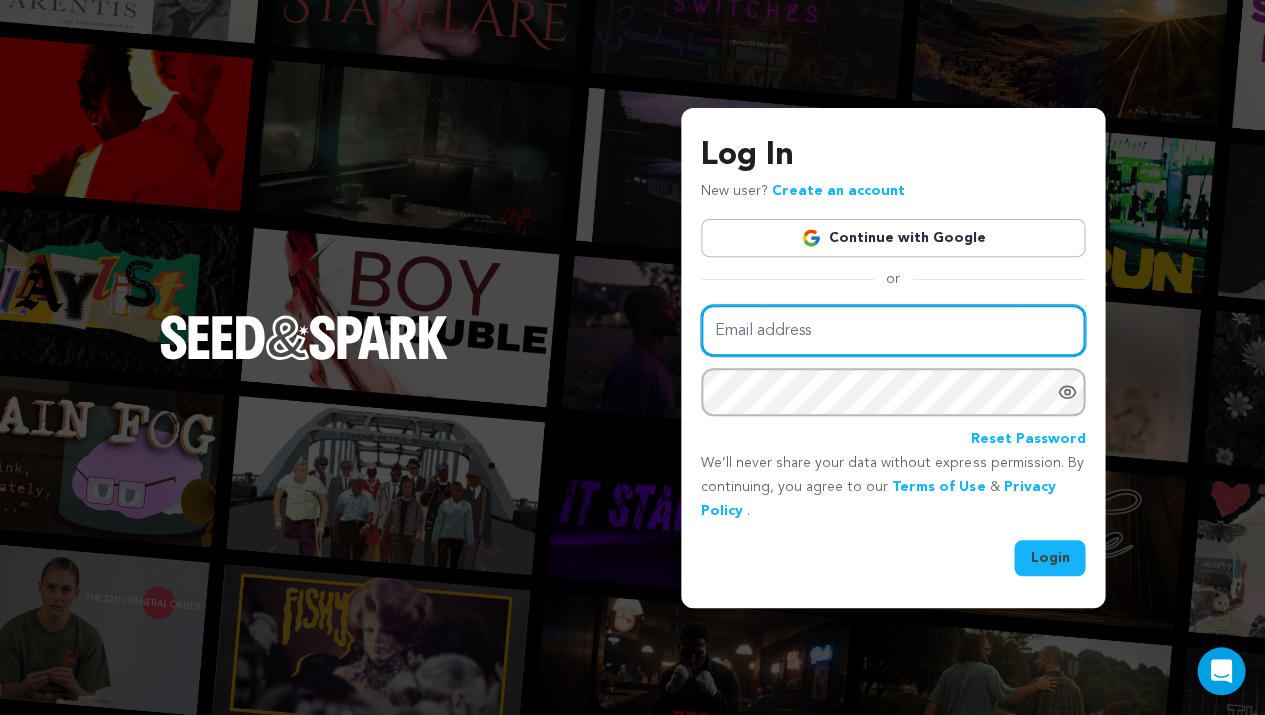 type on "rocco.garrison@seedandspark.com" 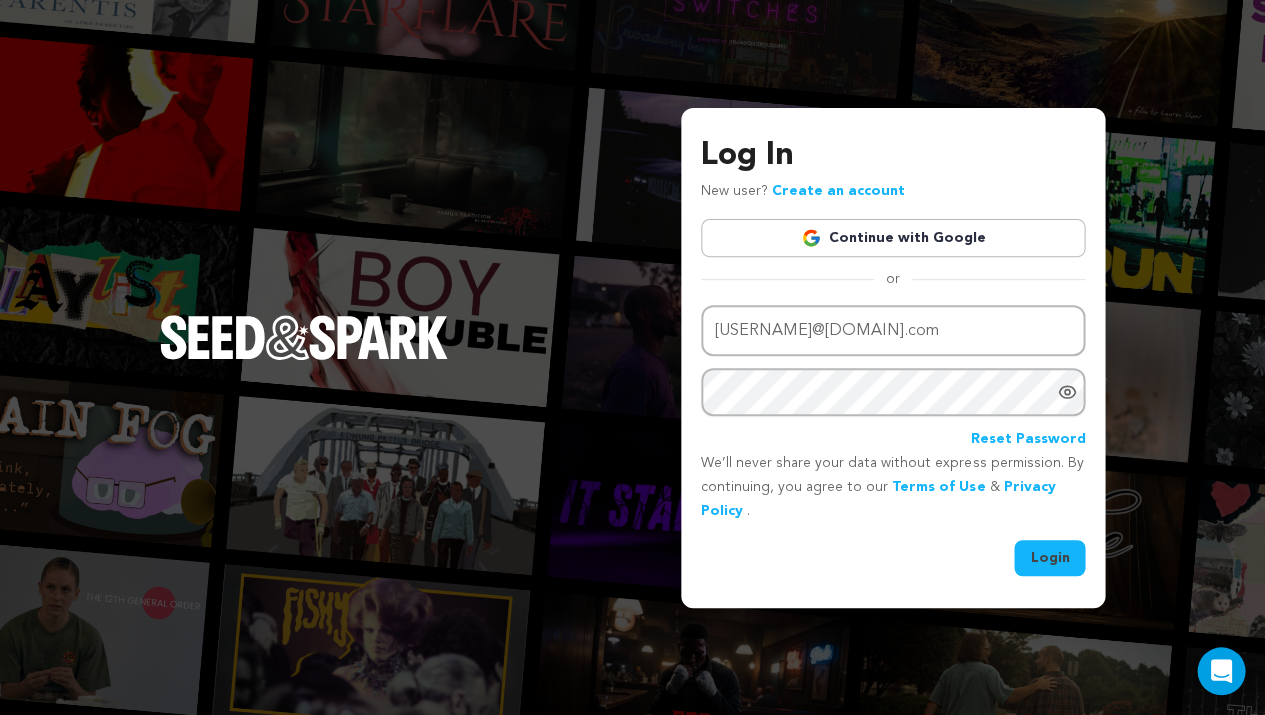 click on "Login" at bounding box center [1049, 558] 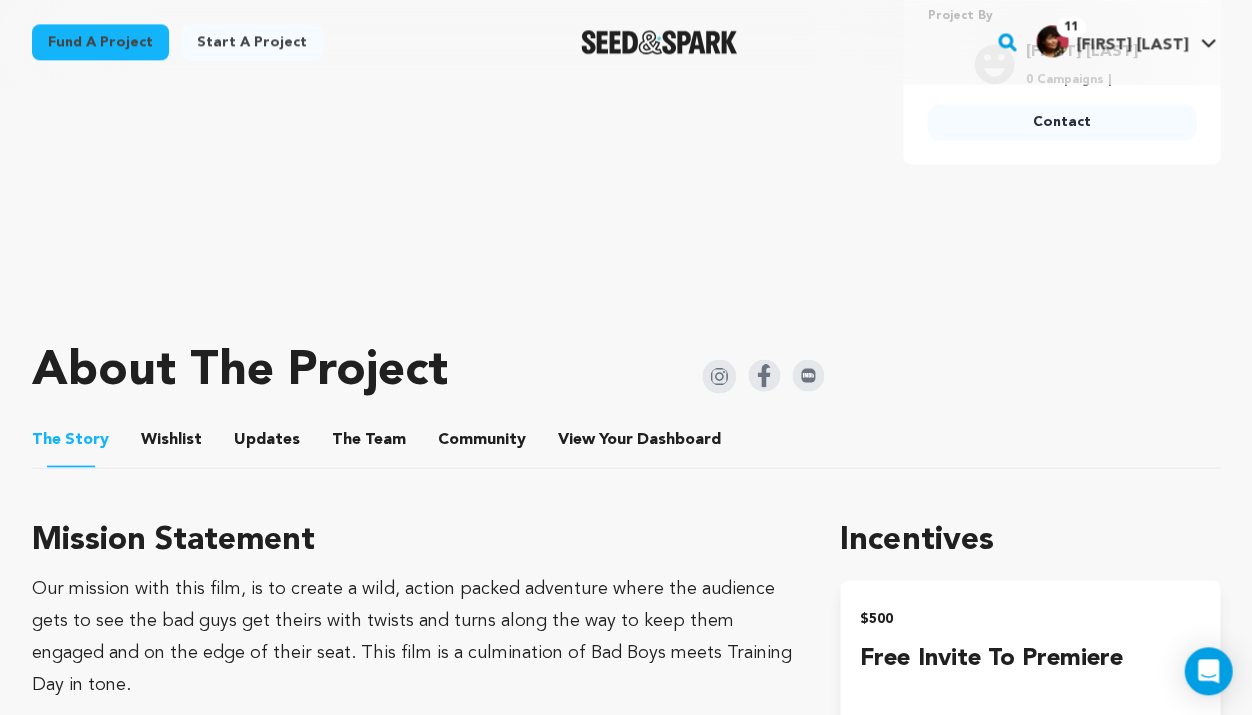 scroll, scrollTop: 760, scrollLeft: 0, axis: vertical 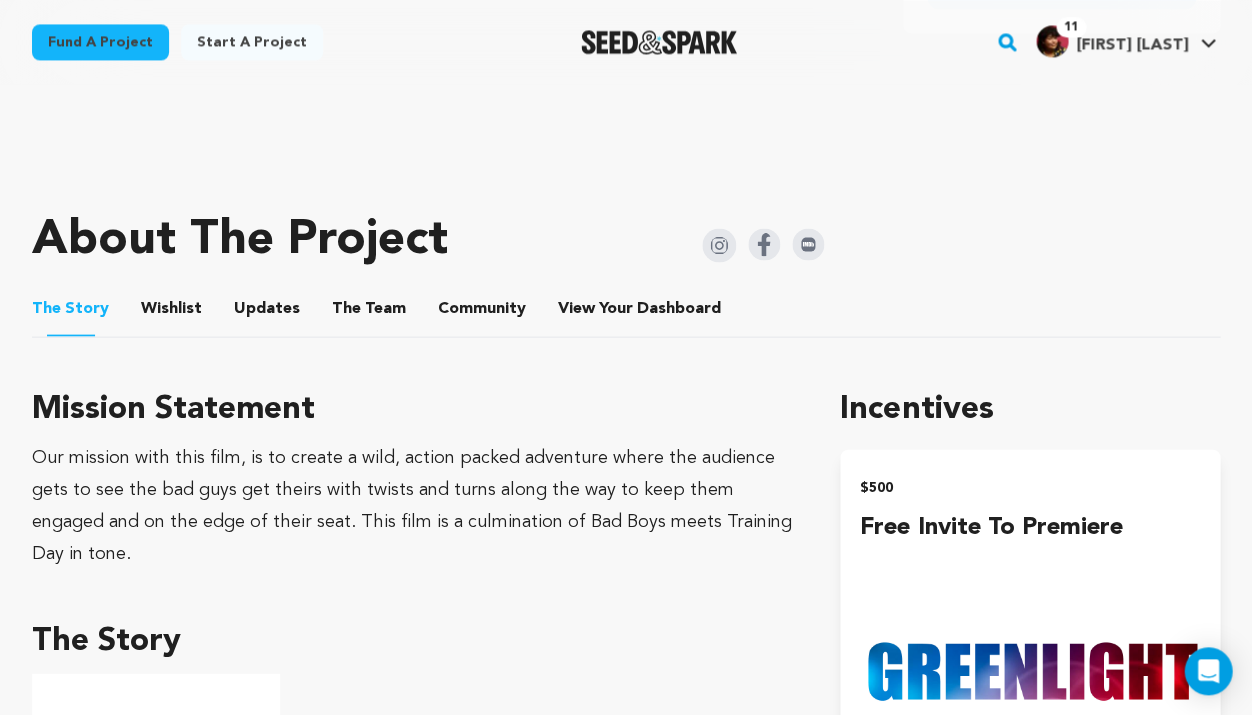 click on "Wishlist" at bounding box center (172, 312) 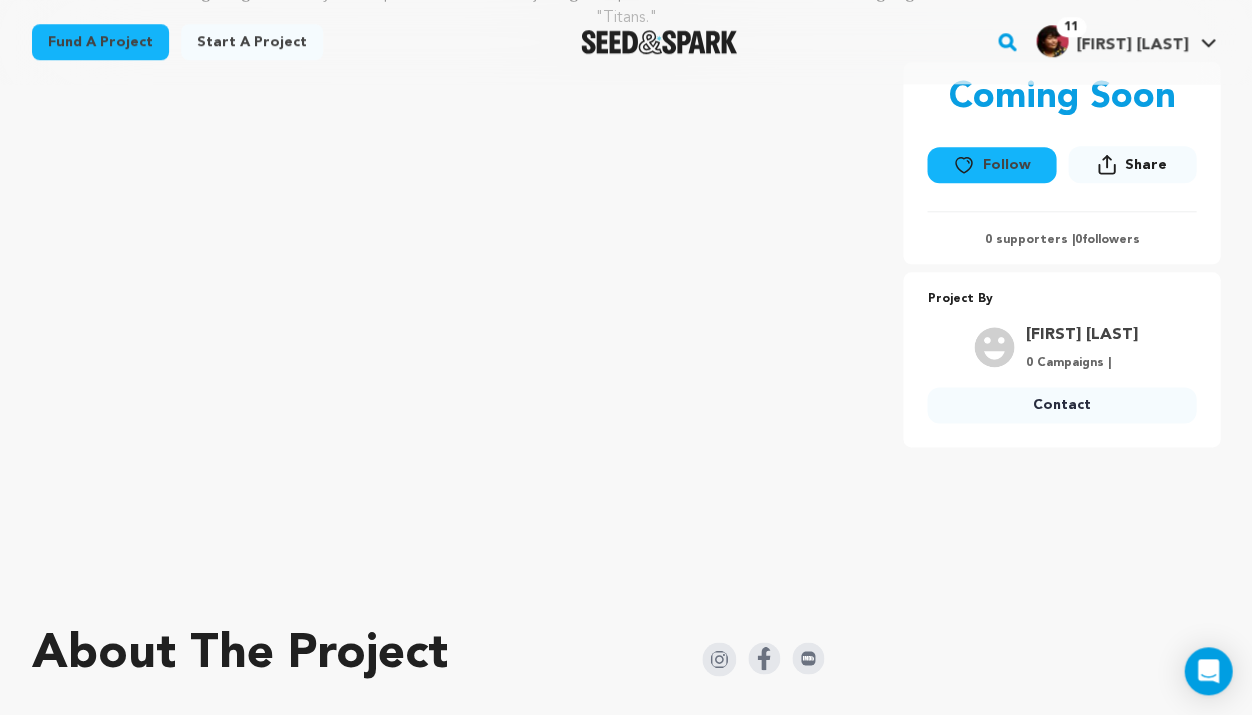 scroll, scrollTop: 471, scrollLeft: 0, axis: vertical 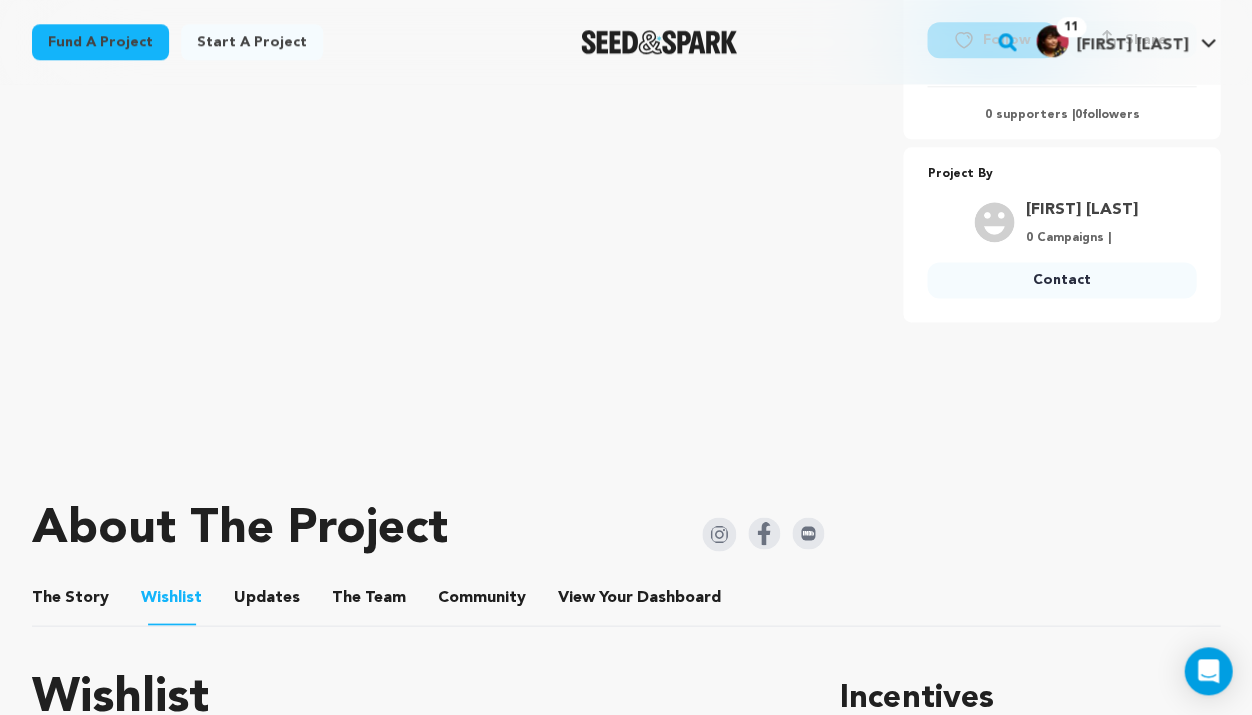 click on "The Story" at bounding box center [71, 601] 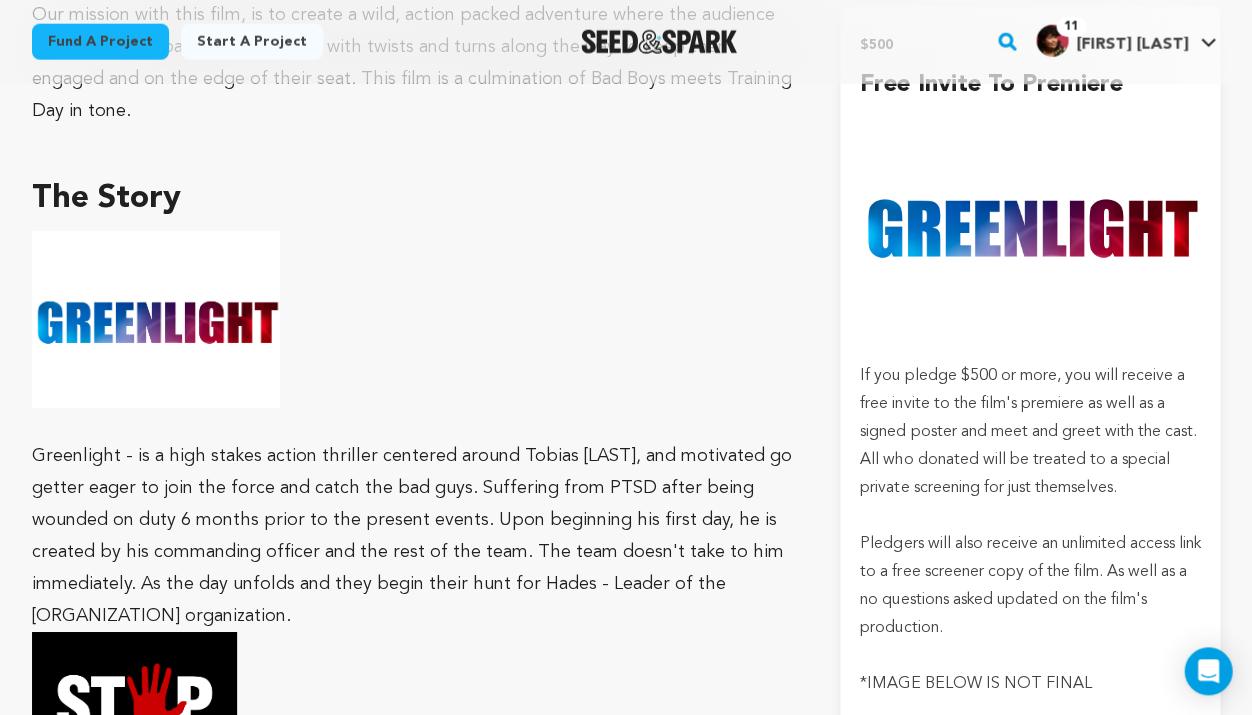 scroll, scrollTop: 1038, scrollLeft: 0, axis: vertical 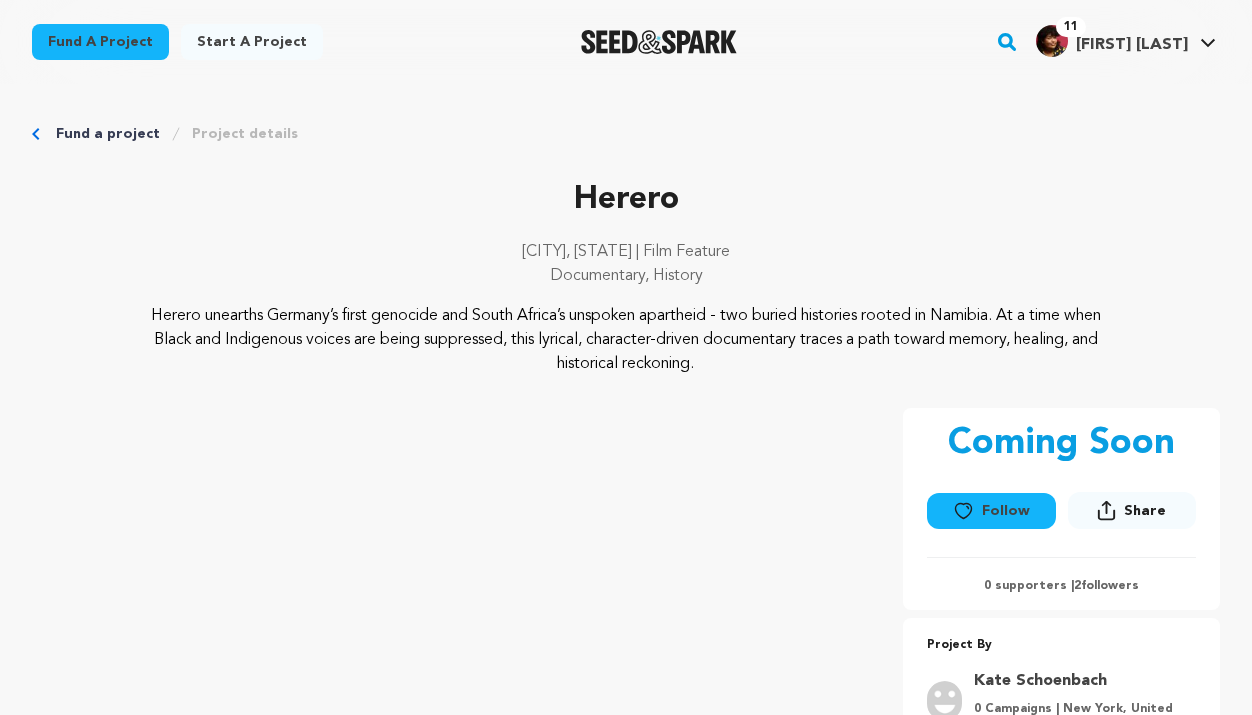 click on "Fund a project
Start a project
Search" at bounding box center (626, 42) 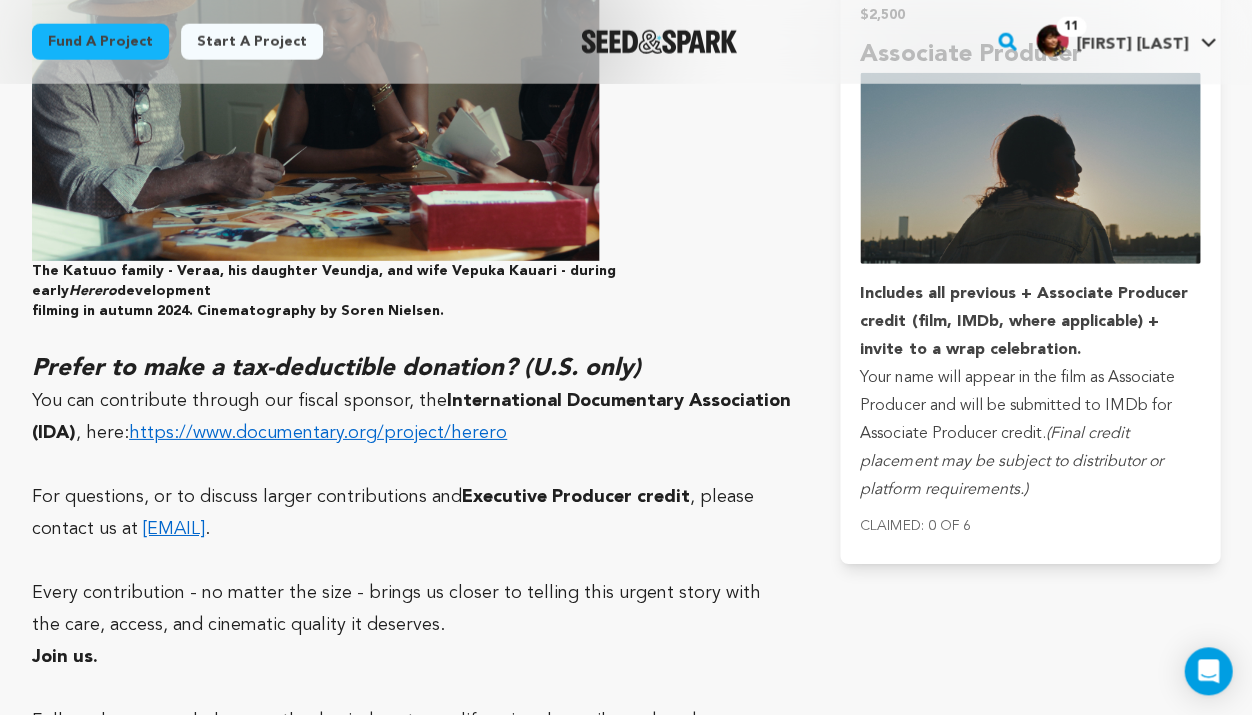 scroll, scrollTop: 4815, scrollLeft: 0, axis: vertical 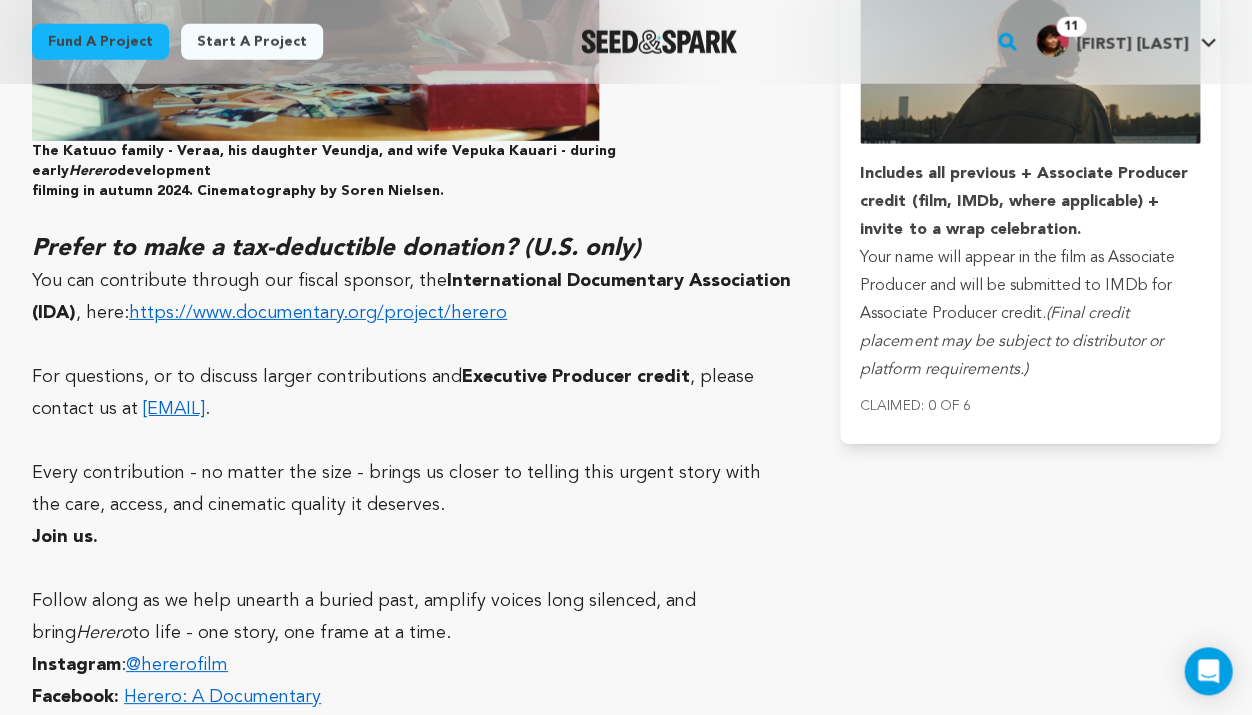 click on "https://www.documentary.org/project/herero" at bounding box center [318, 313] 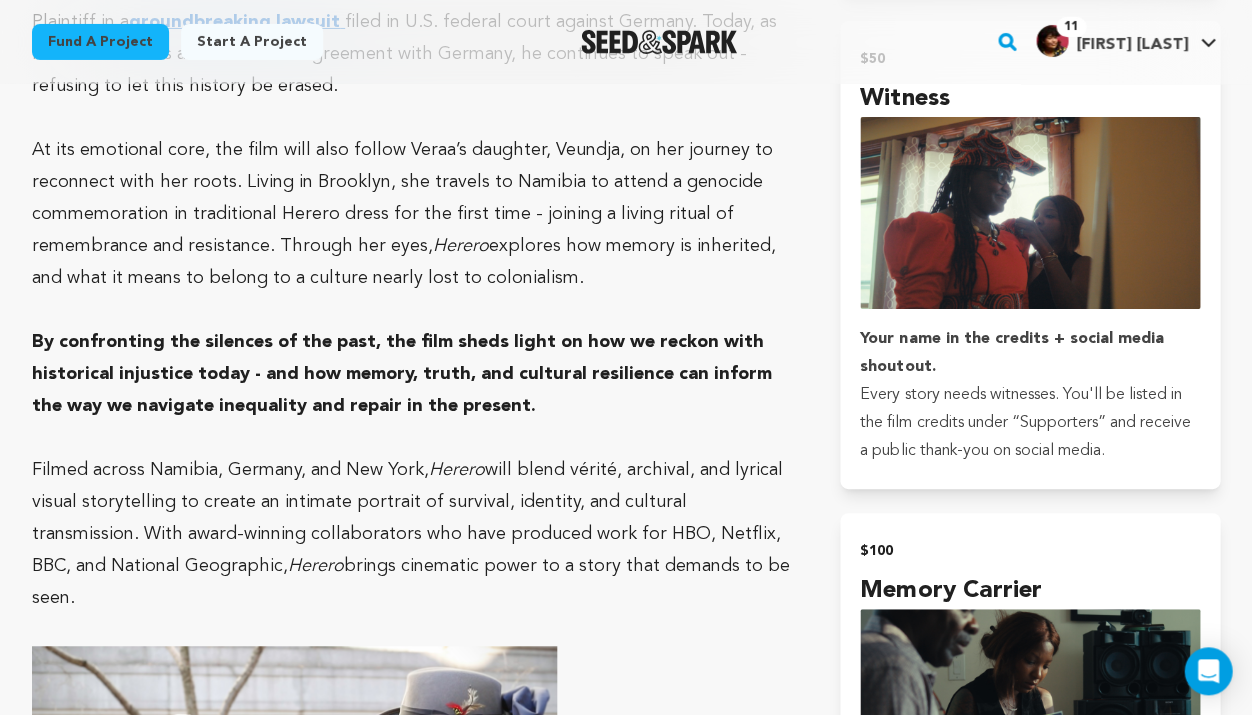 scroll, scrollTop: 771, scrollLeft: 0, axis: vertical 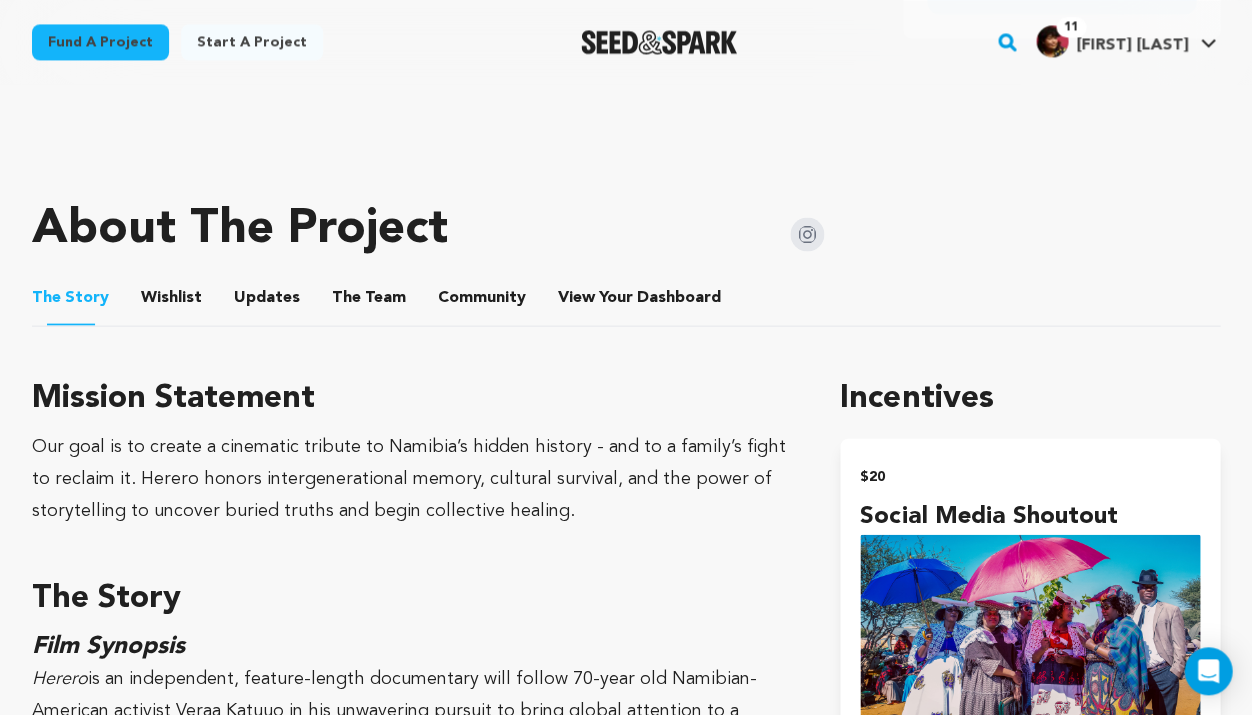 click on "Wishlist" at bounding box center (172, 301) 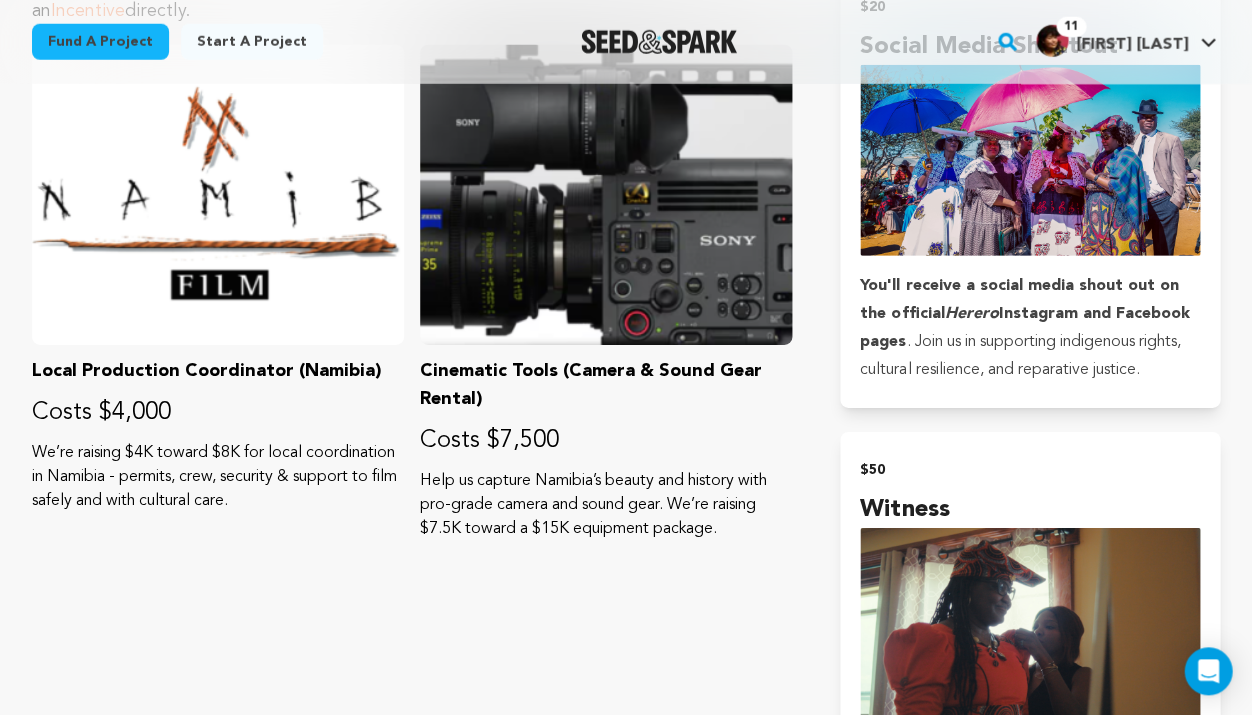 scroll, scrollTop: 873, scrollLeft: 0, axis: vertical 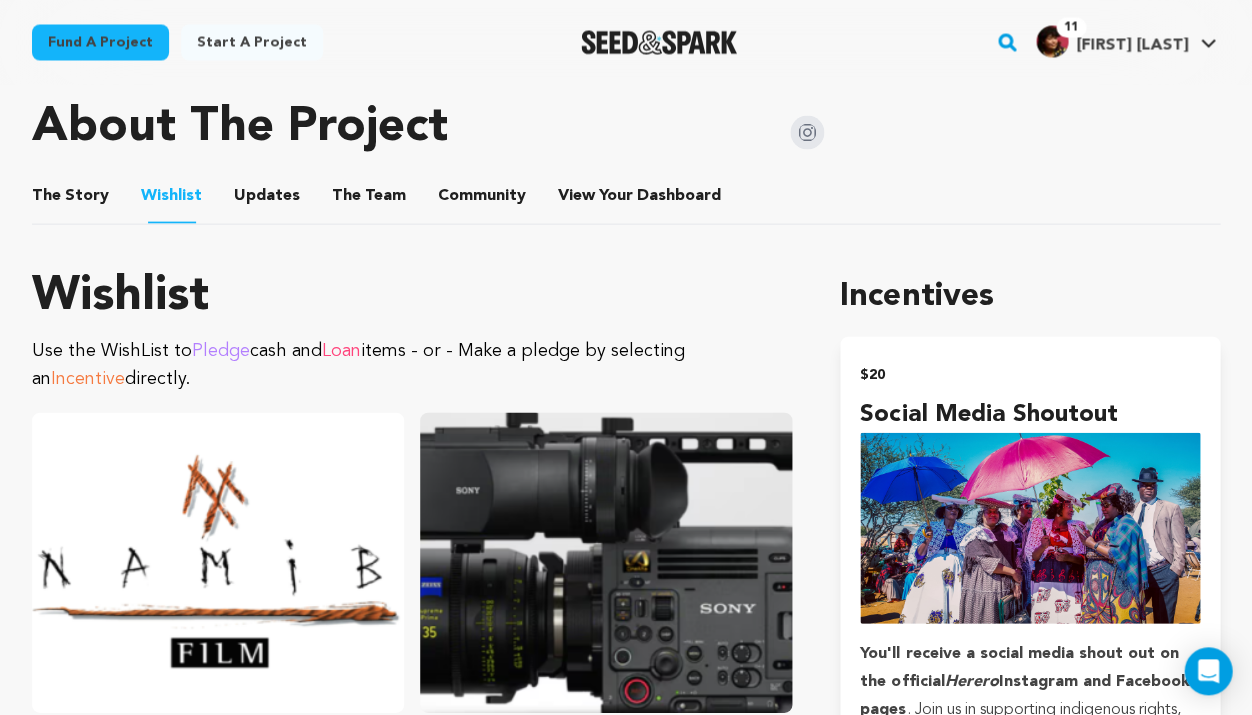 click on "The Story" at bounding box center (71, 199) 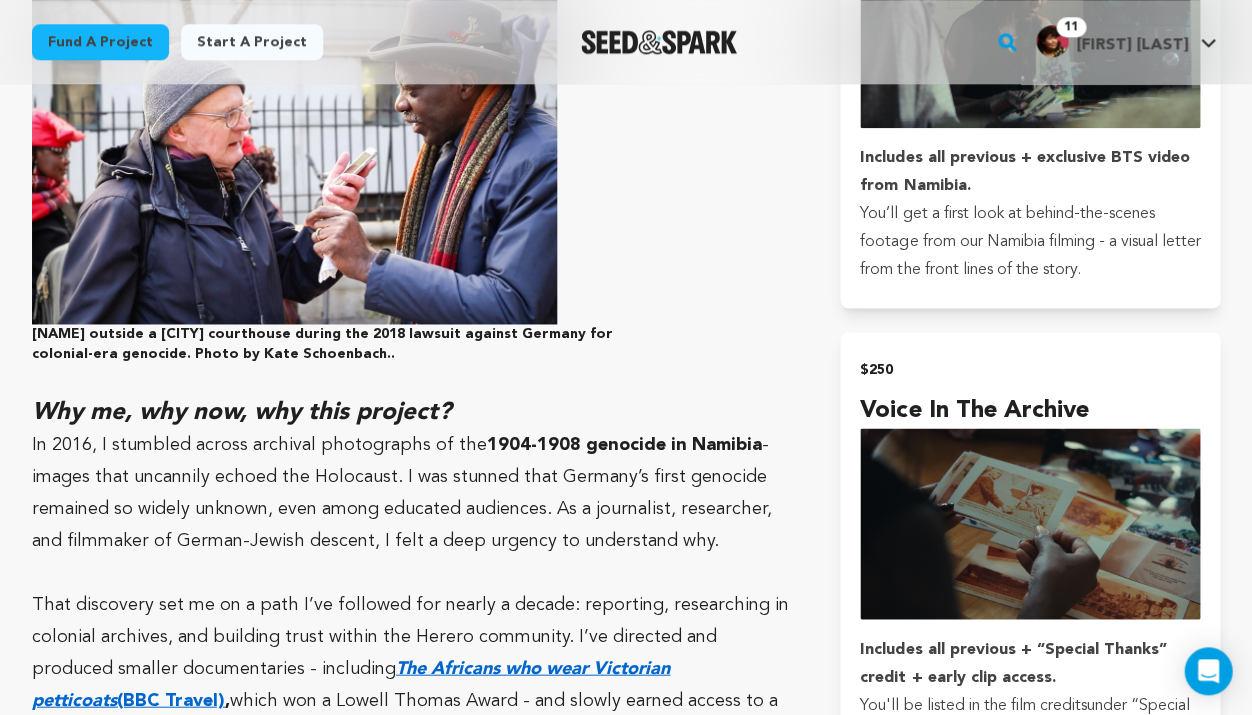 scroll, scrollTop: 2326, scrollLeft: 0, axis: vertical 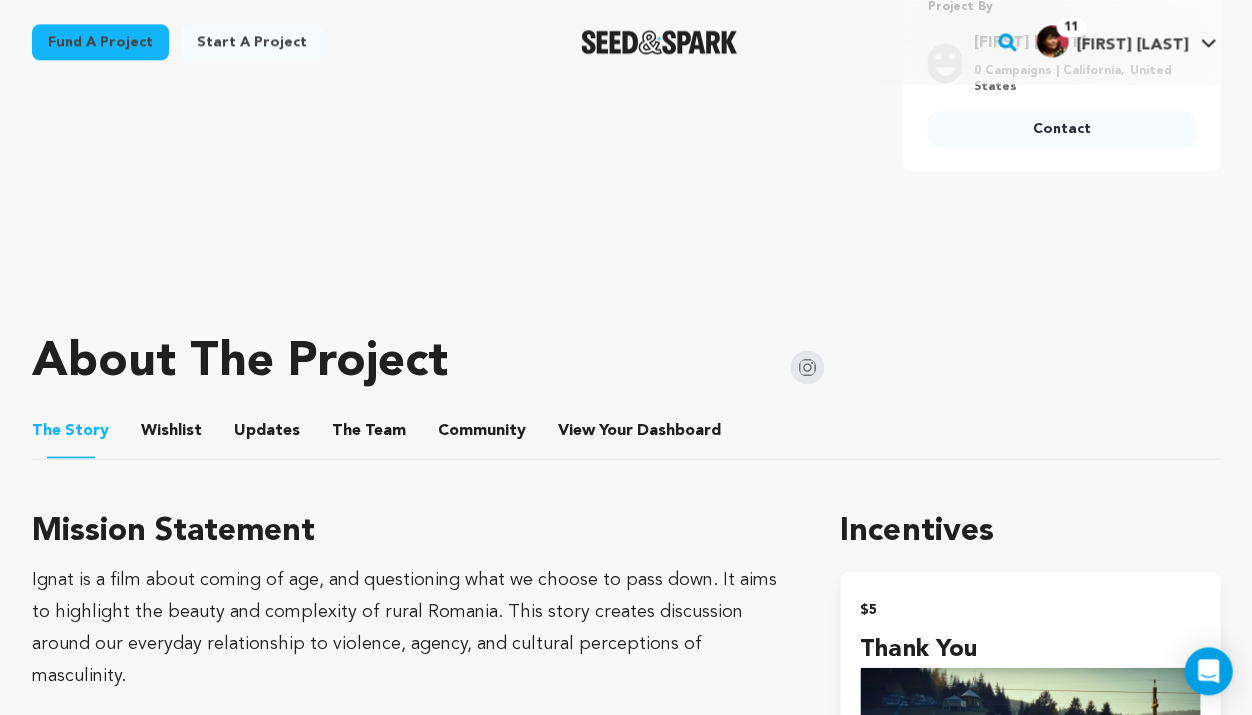 click on "Wishlist" at bounding box center [172, 434] 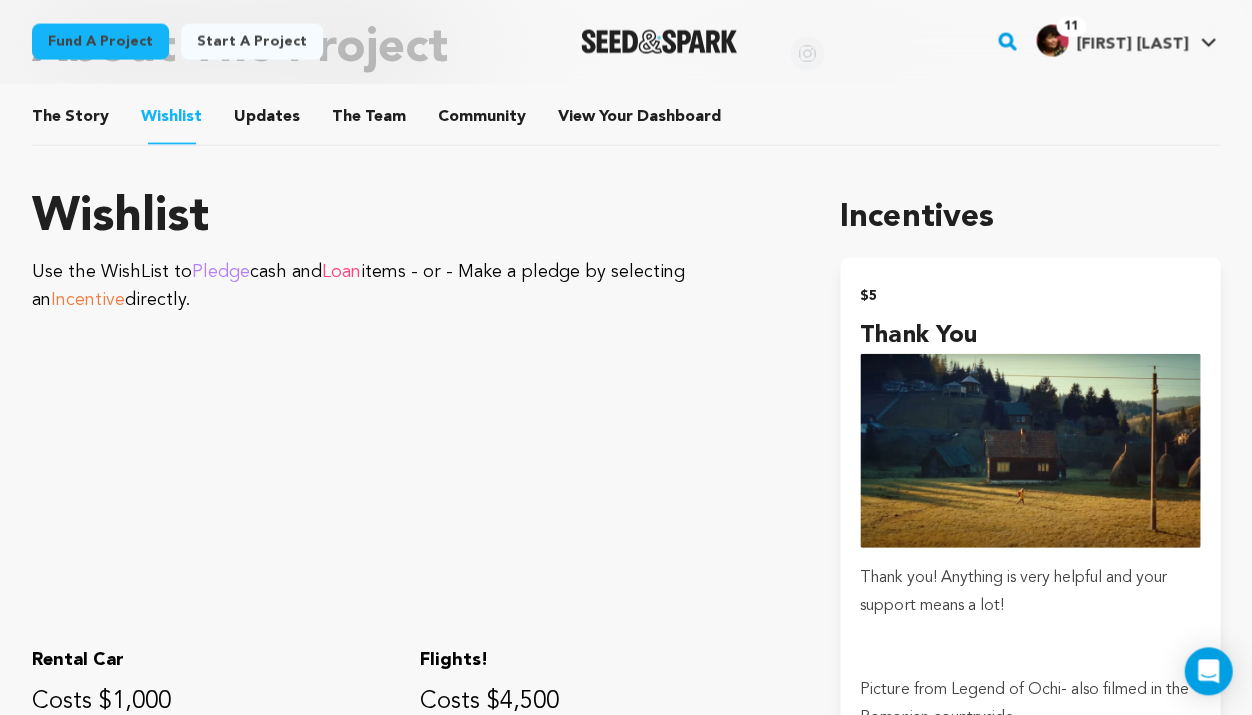 scroll, scrollTop: 947, scrollLeft: 0, axis: vertical 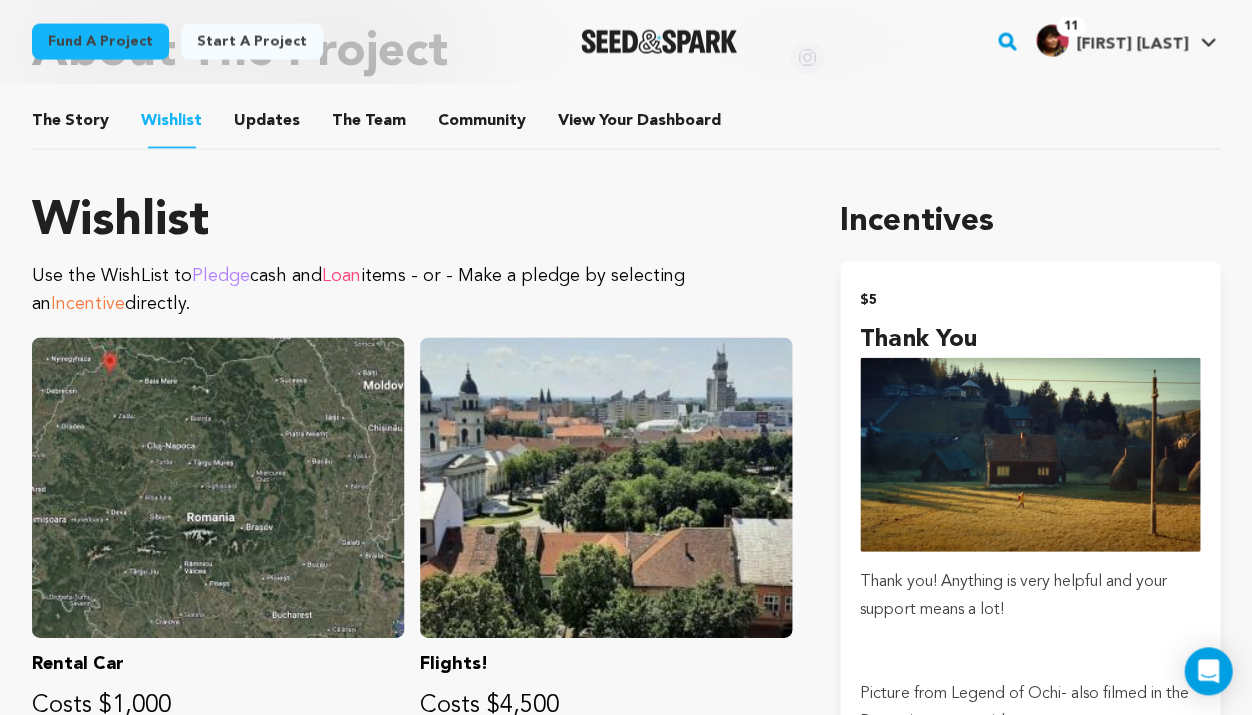click on "The Story" at bounding box center [71, 125] 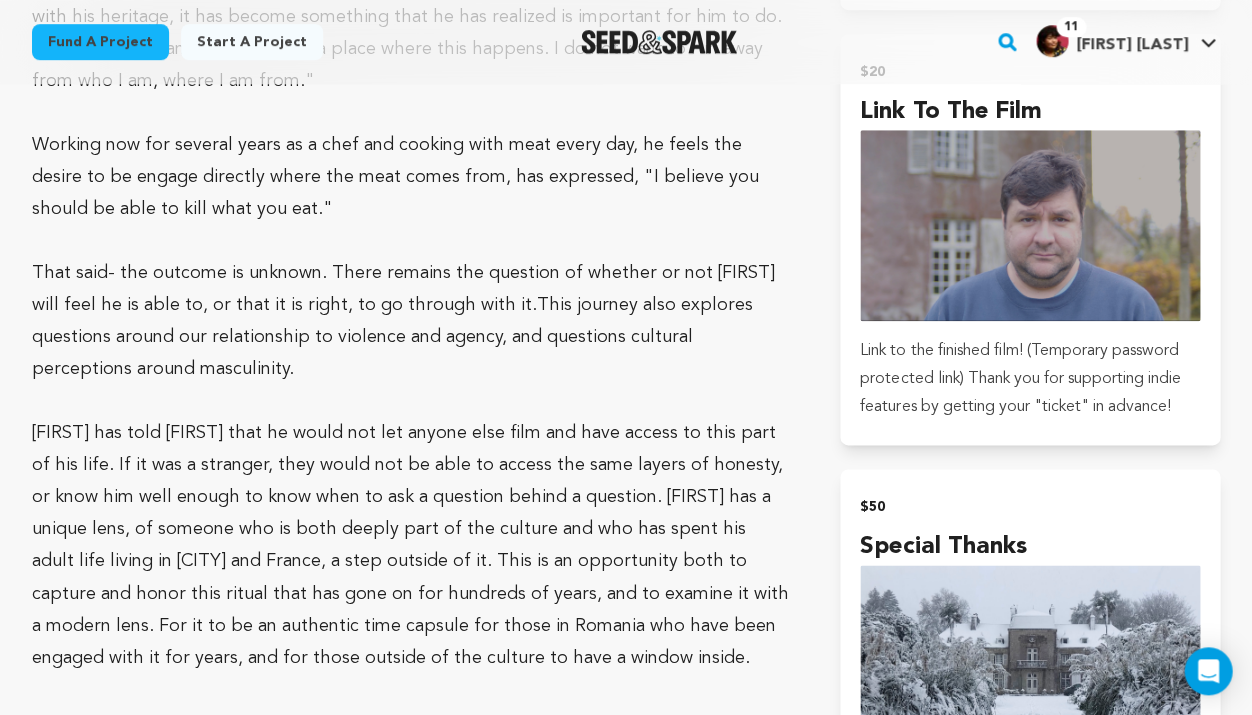 scroll, scrollTop: 2176, scrollLeft: 0, axis: vertical 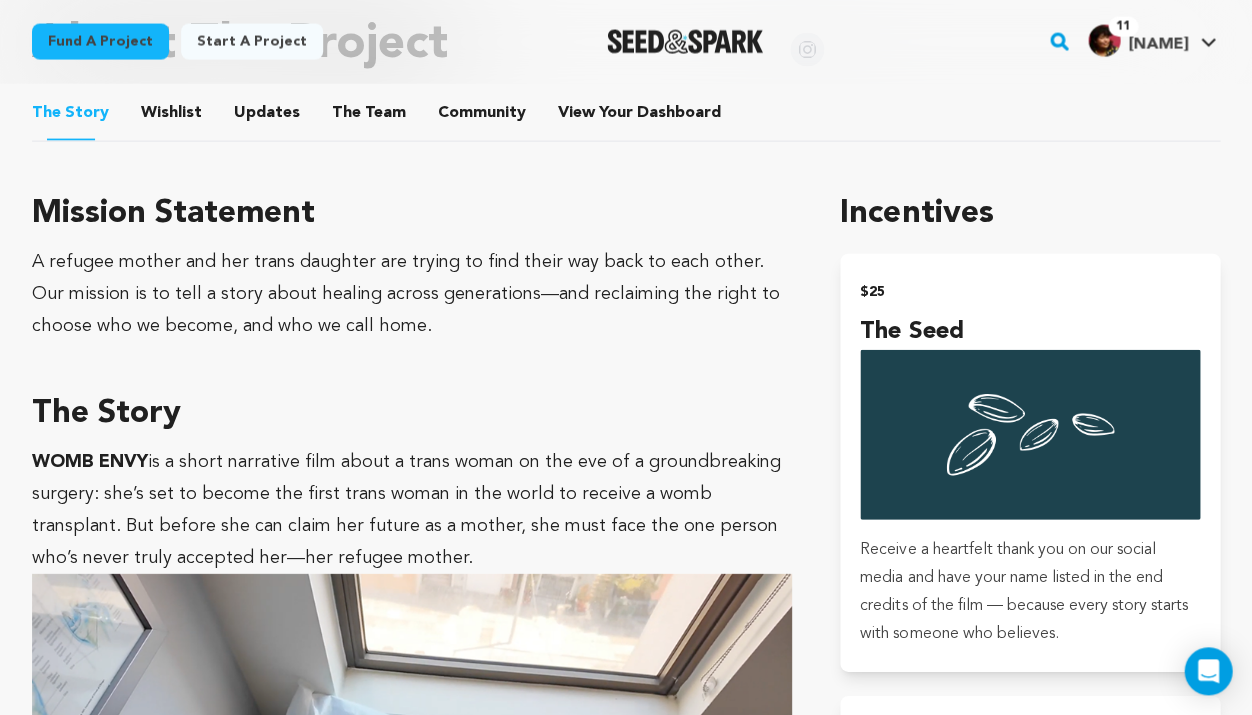 click on "Wishlist" at bounding box center (172, 117) 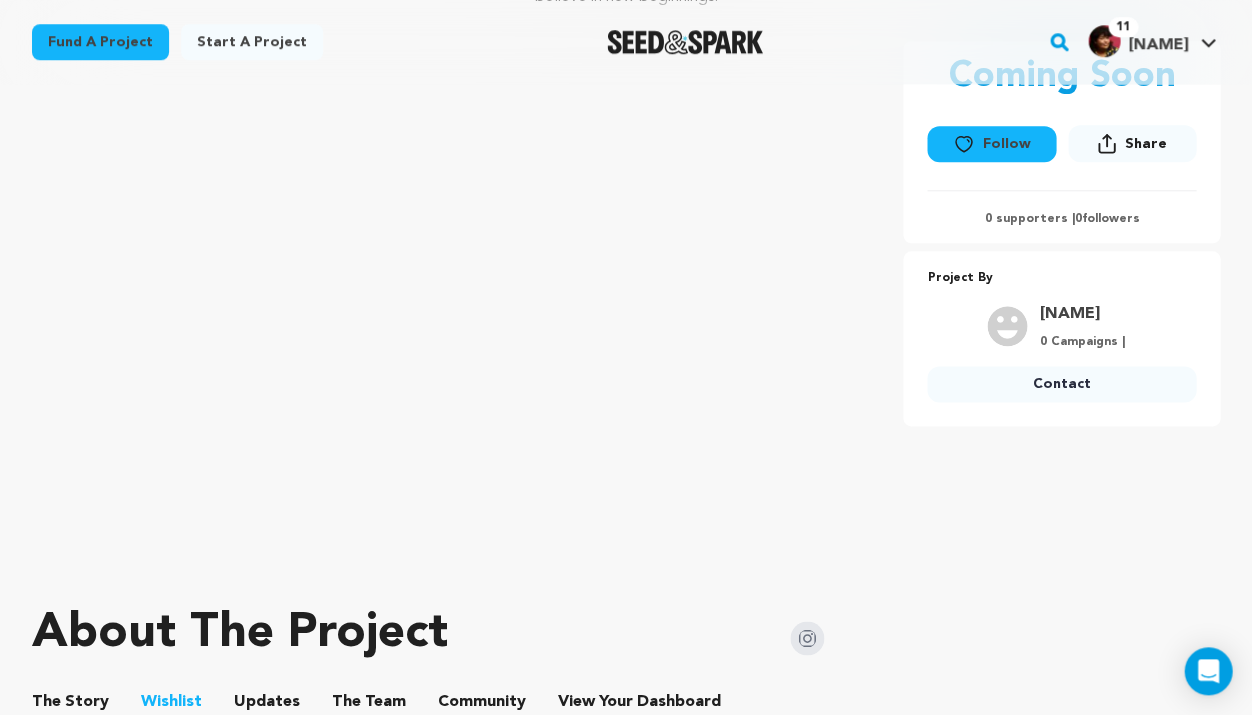 scroll, scrollTop: 506, scrollLeft: 0, axis: vertical 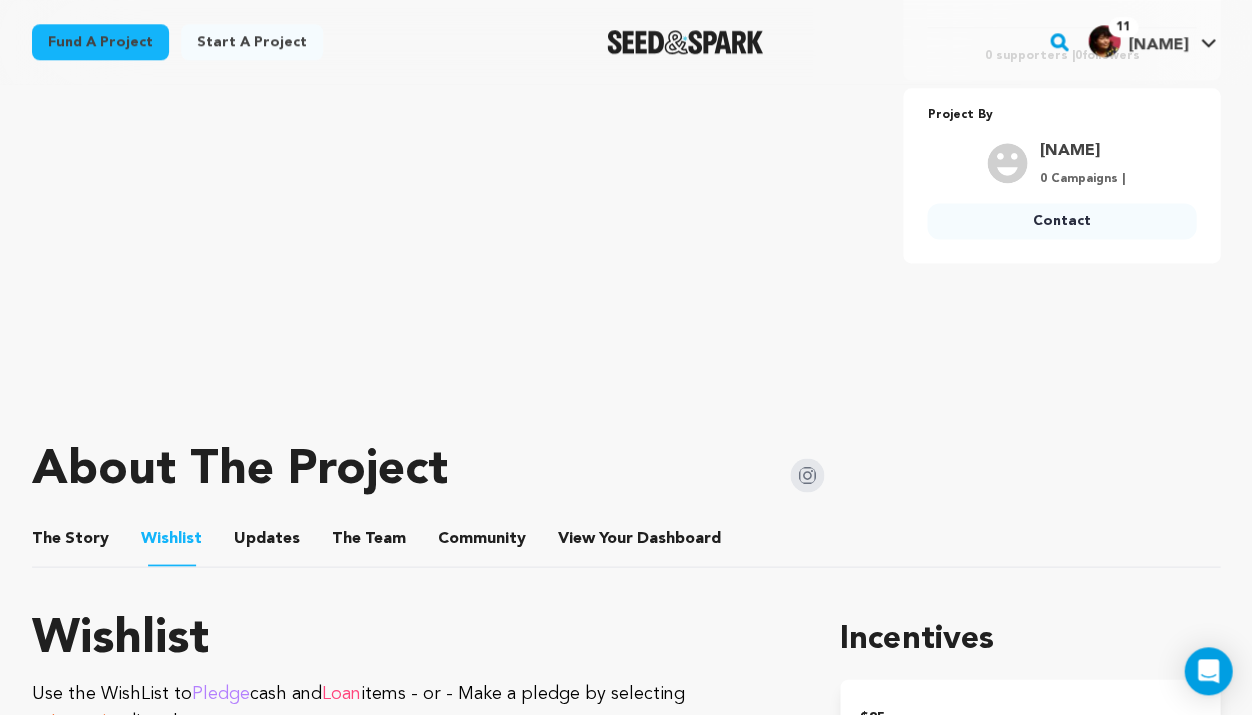 click on "The Story" at bounding box center [71, 542] 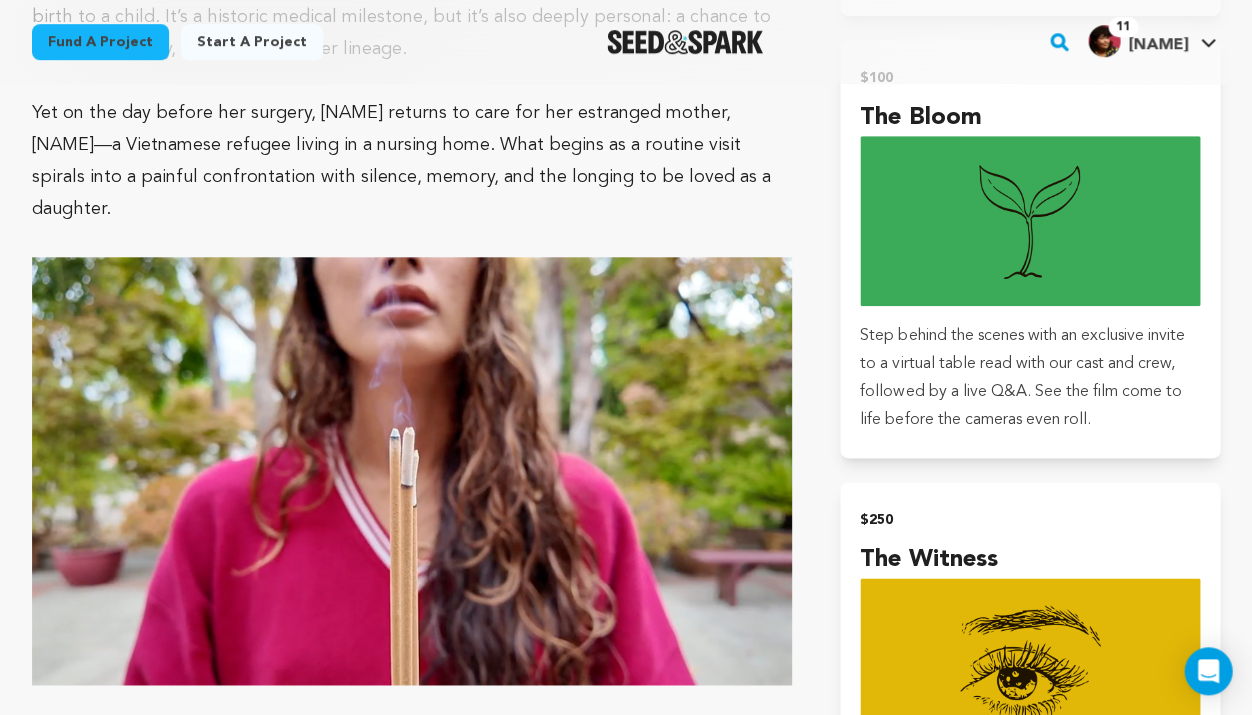 scroll, scrollTop: 1957, scrollLeft: 0, axis: vertical 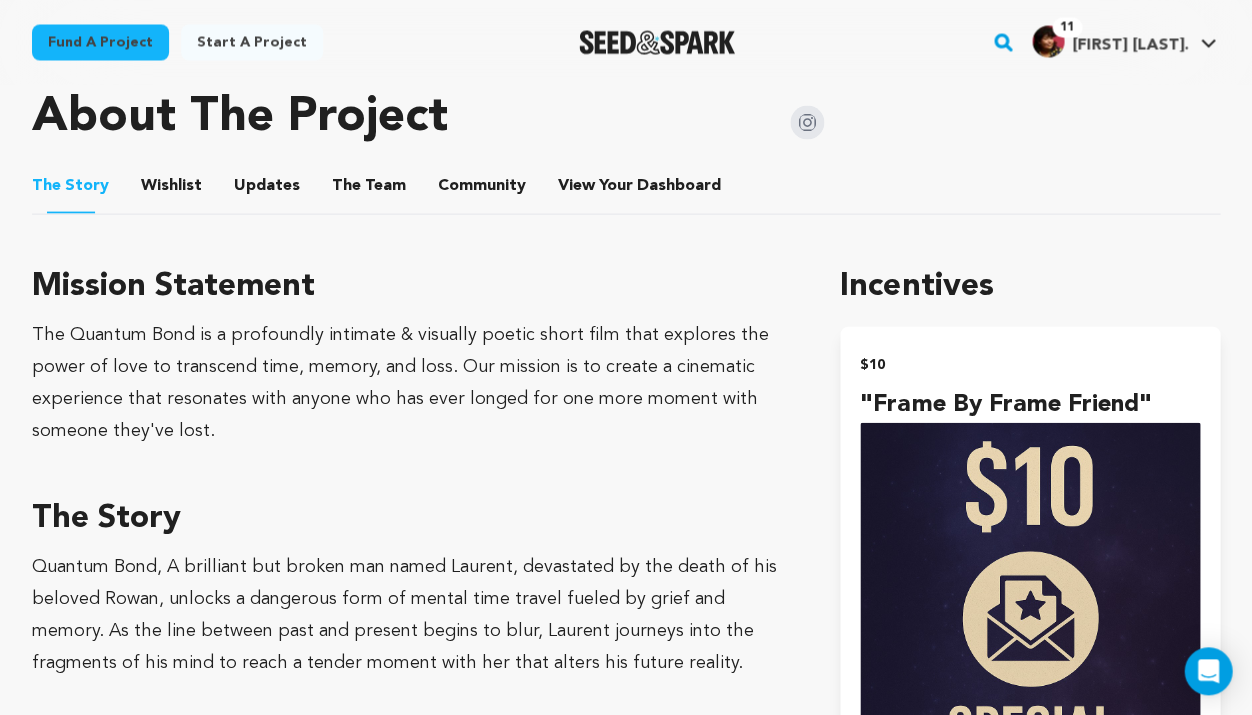 click on "Wishlist" at bounding box center (172, 189) 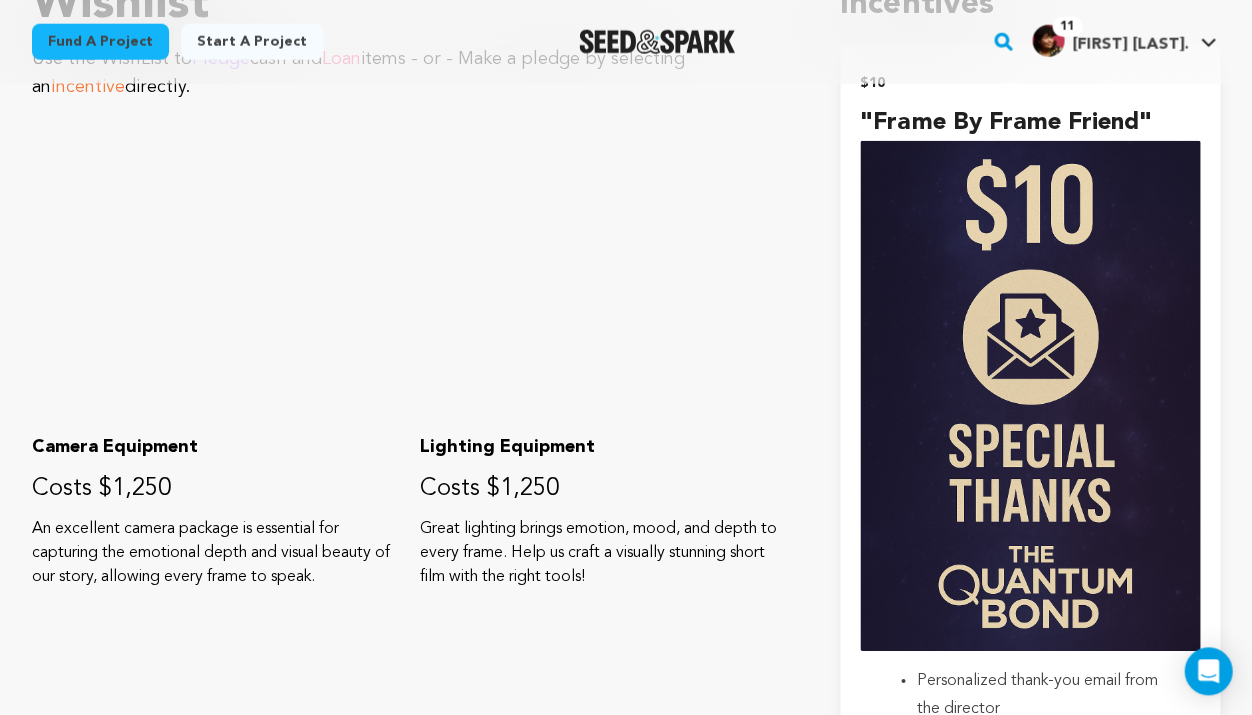 scroll, scrollTop: 543, scrollLeft: 0, axis: vertical 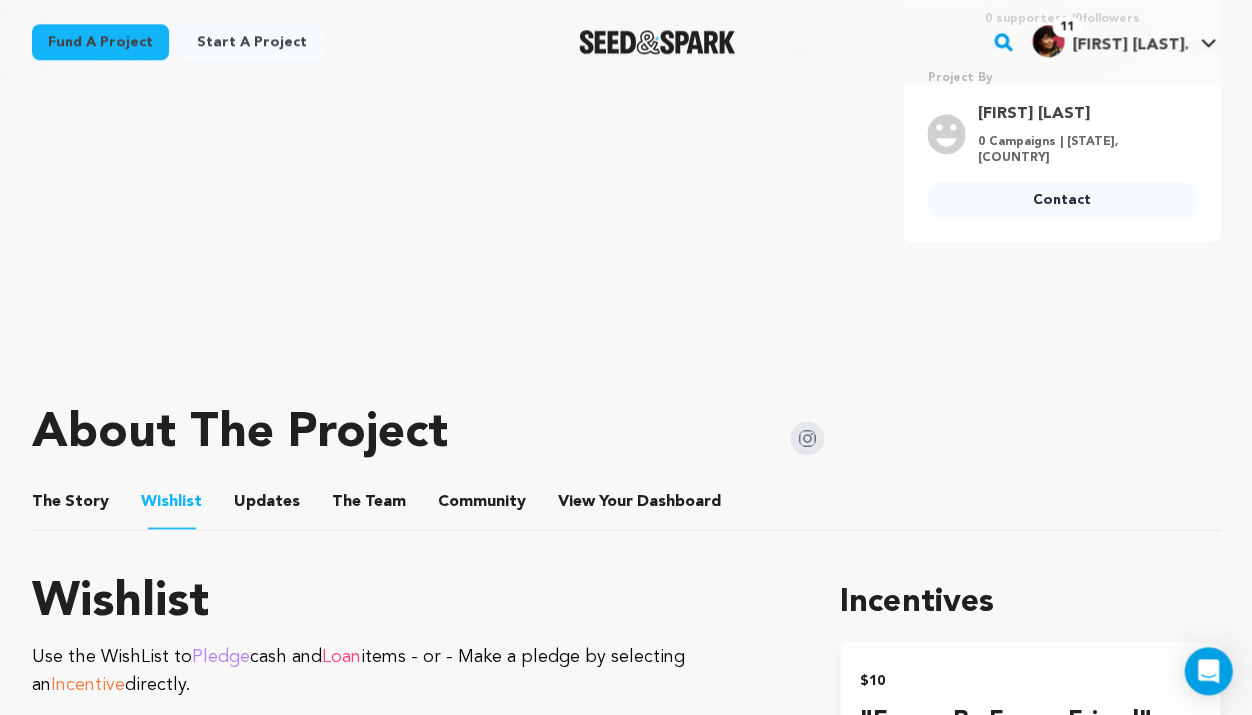 click on "The Story" at bounding box center [71, 505] 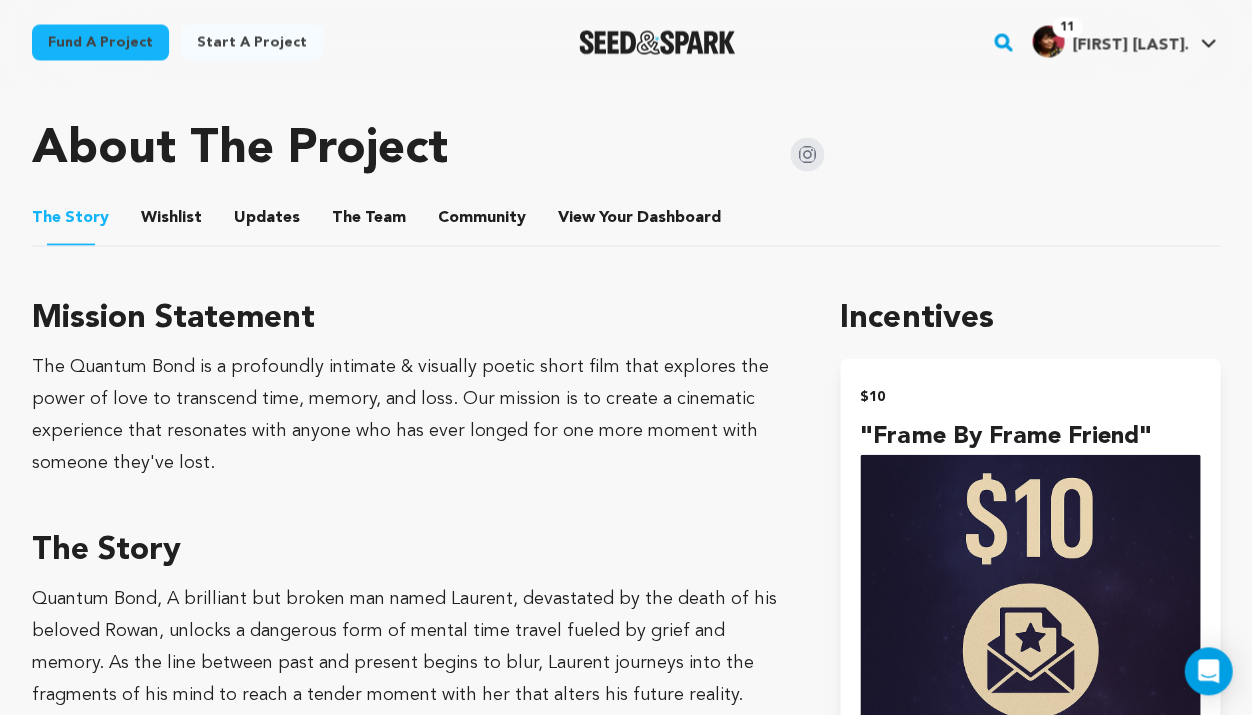 scroll, scrollTop: 211, scrollLeft: 0, axis: vertical 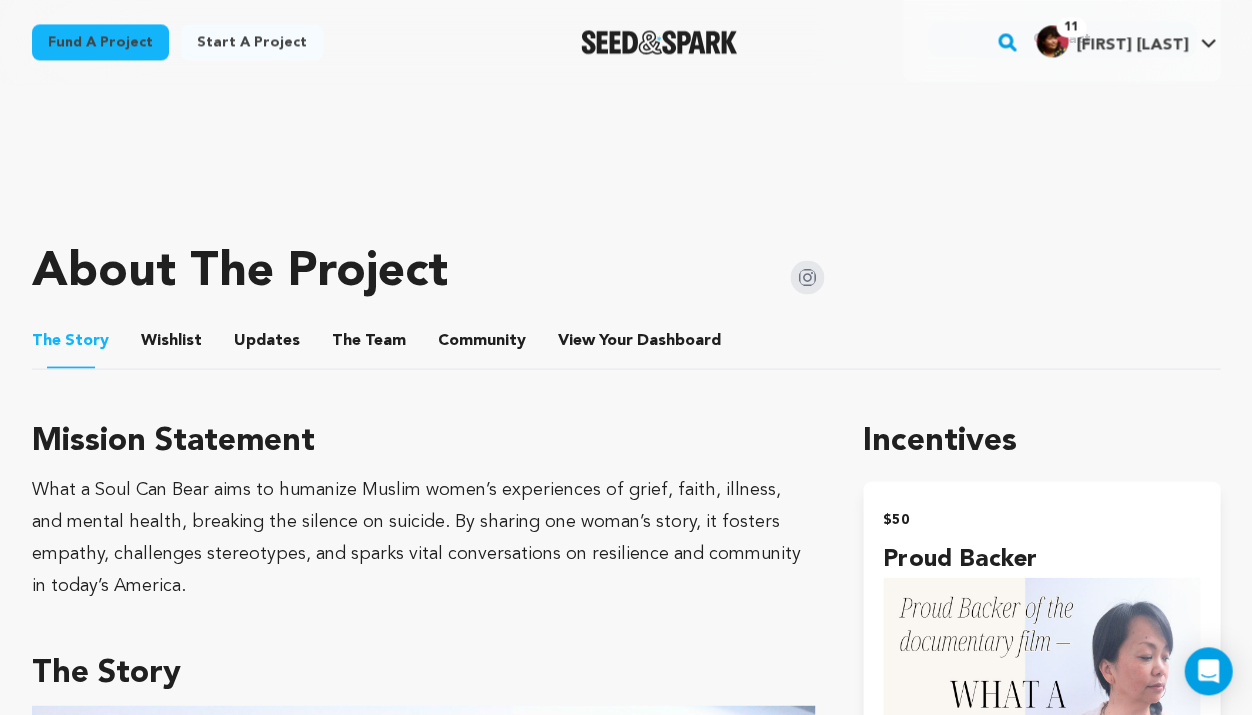 click on "The Story
The   Story
Wishlist
Wishlist
Updates
Updates
The Team
The   Team
Community
Community
View Your Dashboard
View   Your   Dashboard" at bounding box center [626, 340] 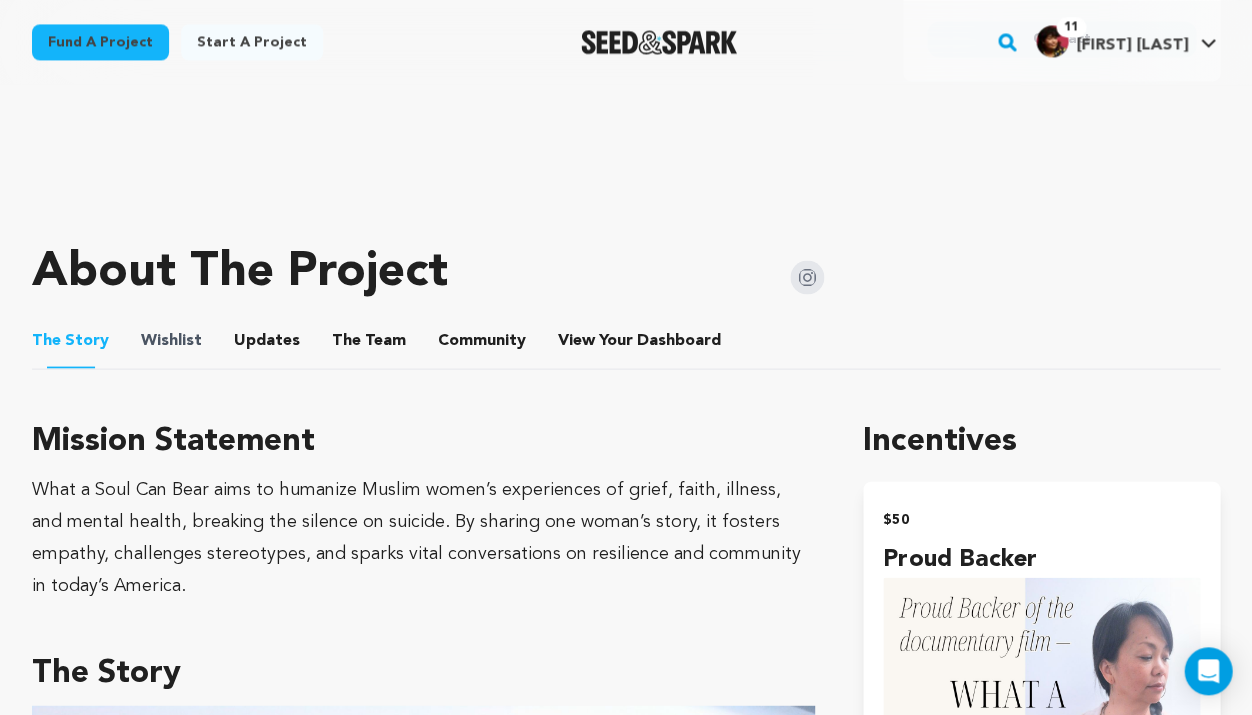 click on "Wishlist" at bounding box center (171, 340) 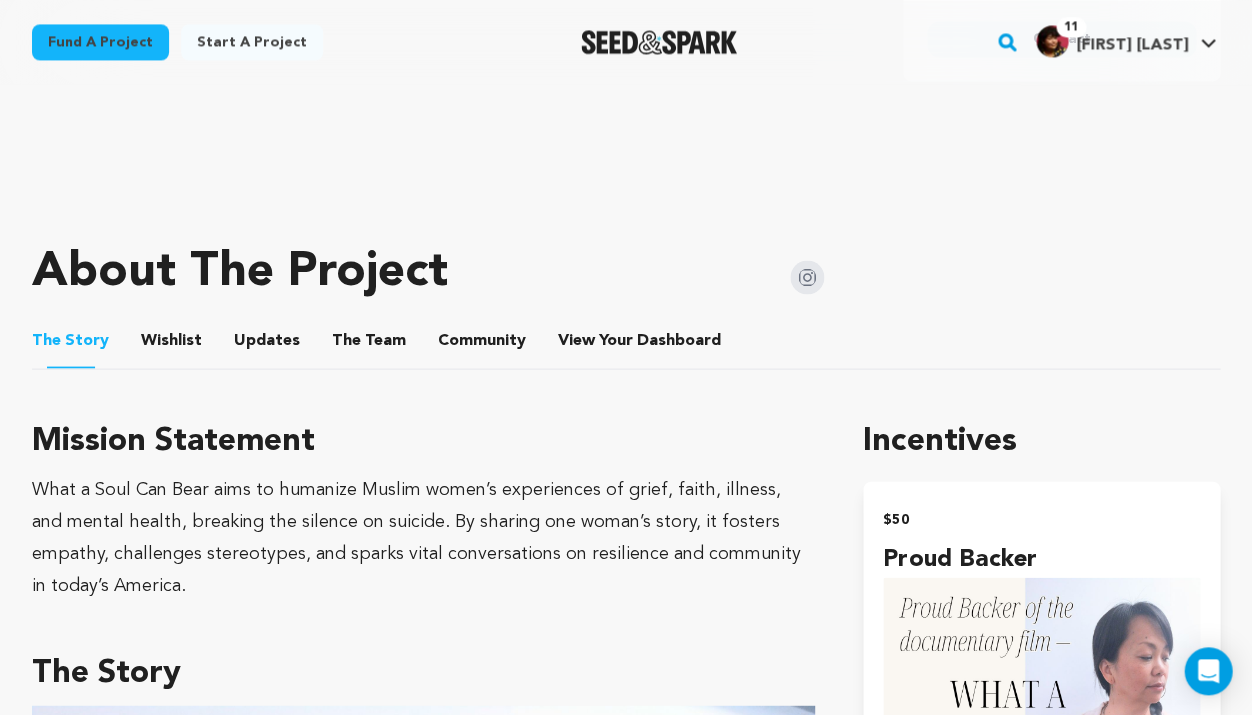 click on "Wishlist" at bounding box center (172, 344) 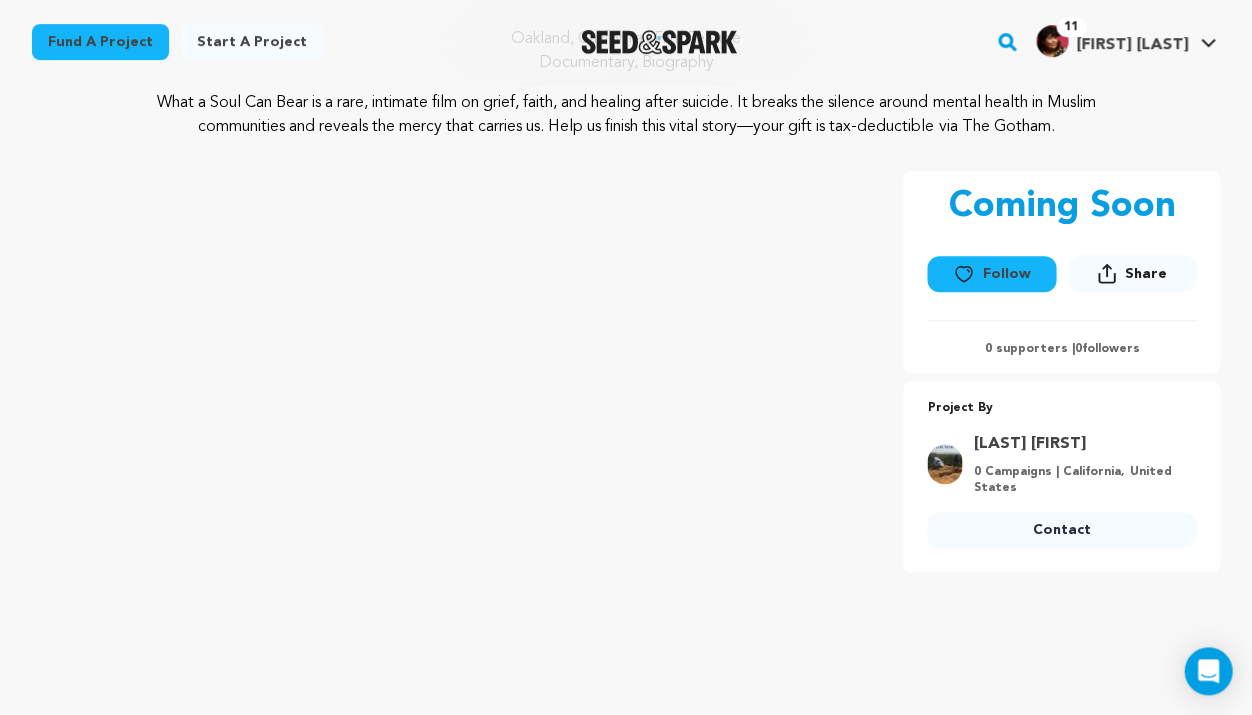 scroll, scrollTop: 560, scrollLeft: 0, axis: vertical 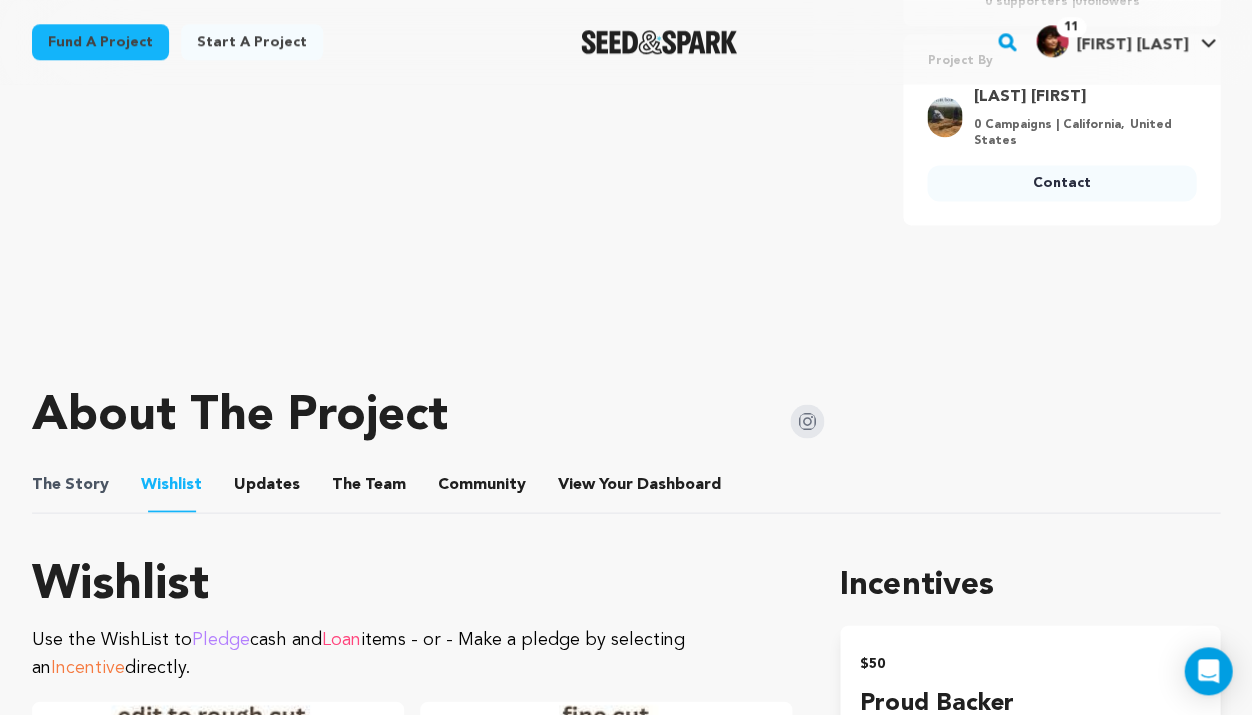 click on "The   Story" at bounding box center (70, 484) 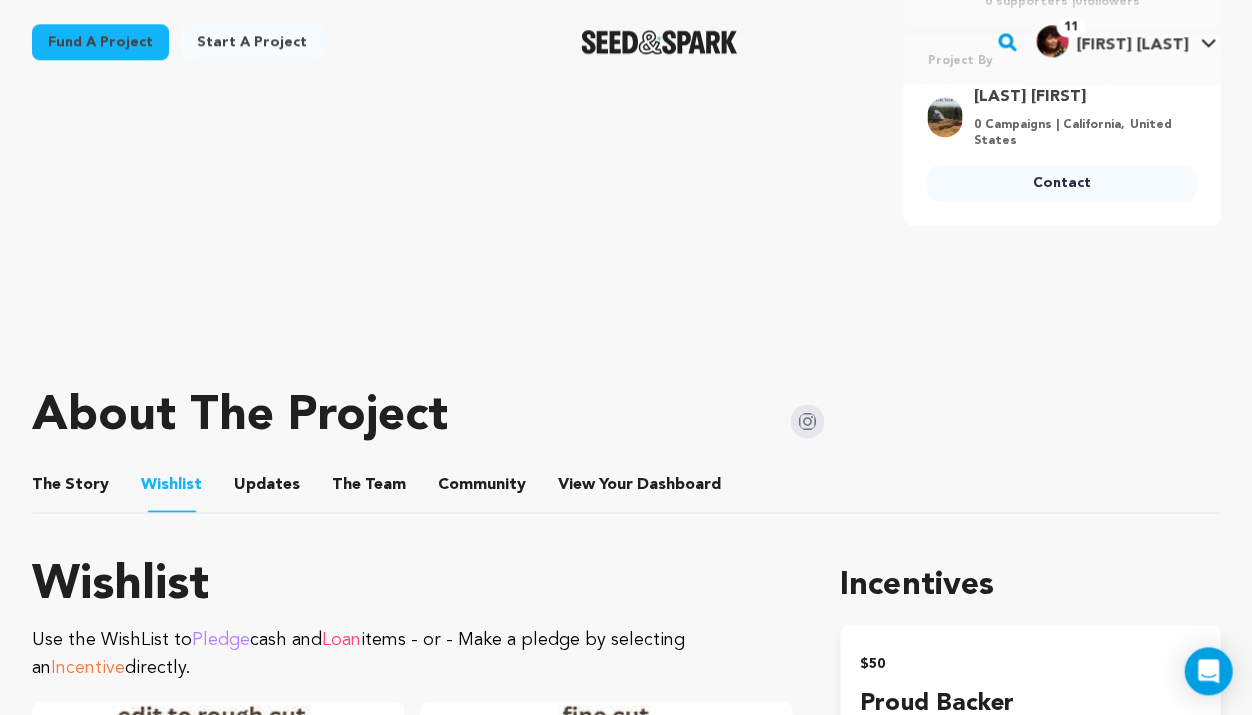 click on "The Story" at bounding box center (71, 488) 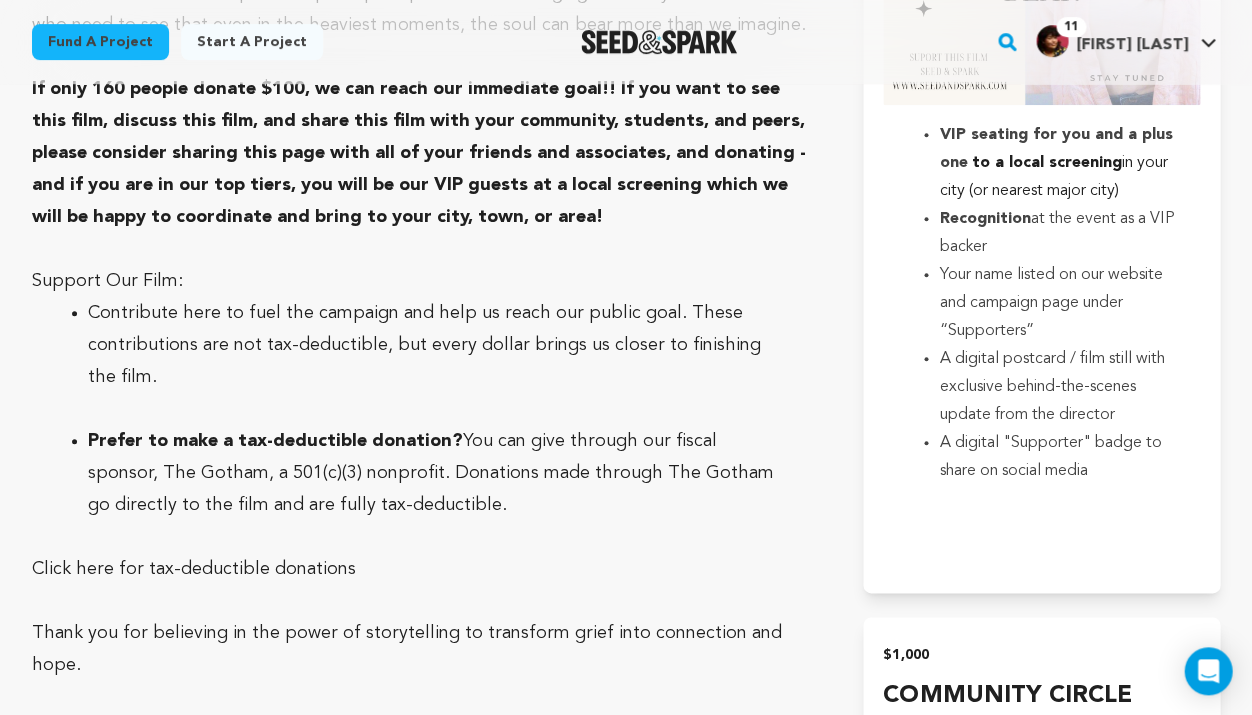 scroll, scrollTop: 4009, scrollLeft: 0, axis: vertical 